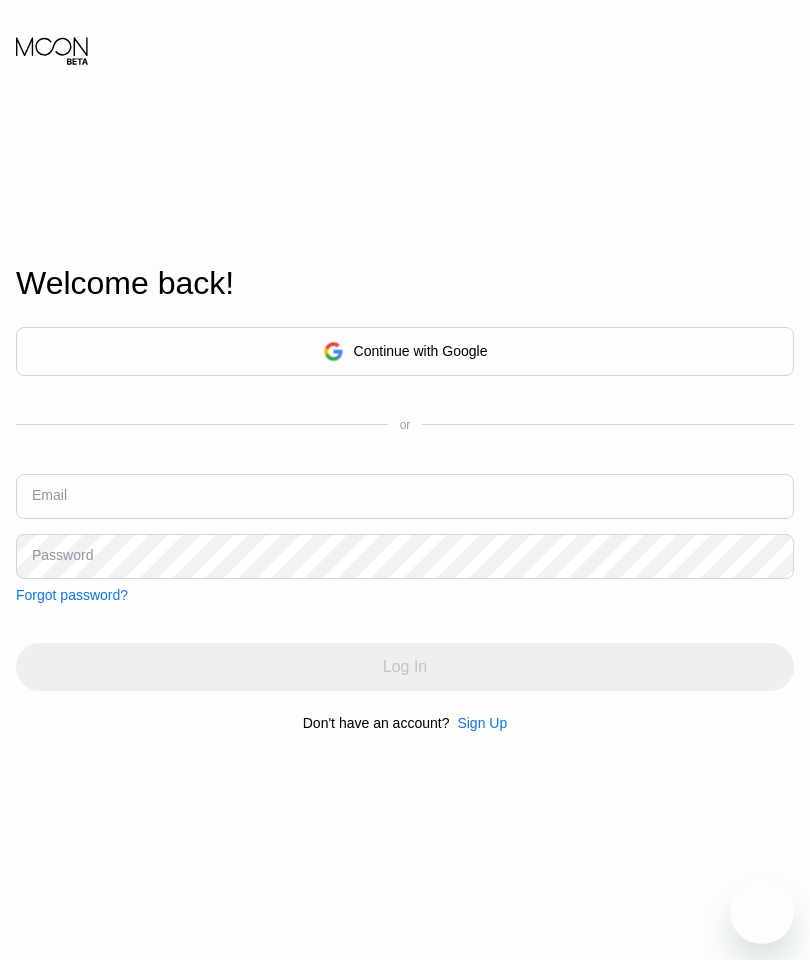 scroll, scrollTop: 0, scrollLeft: 0, axis: both 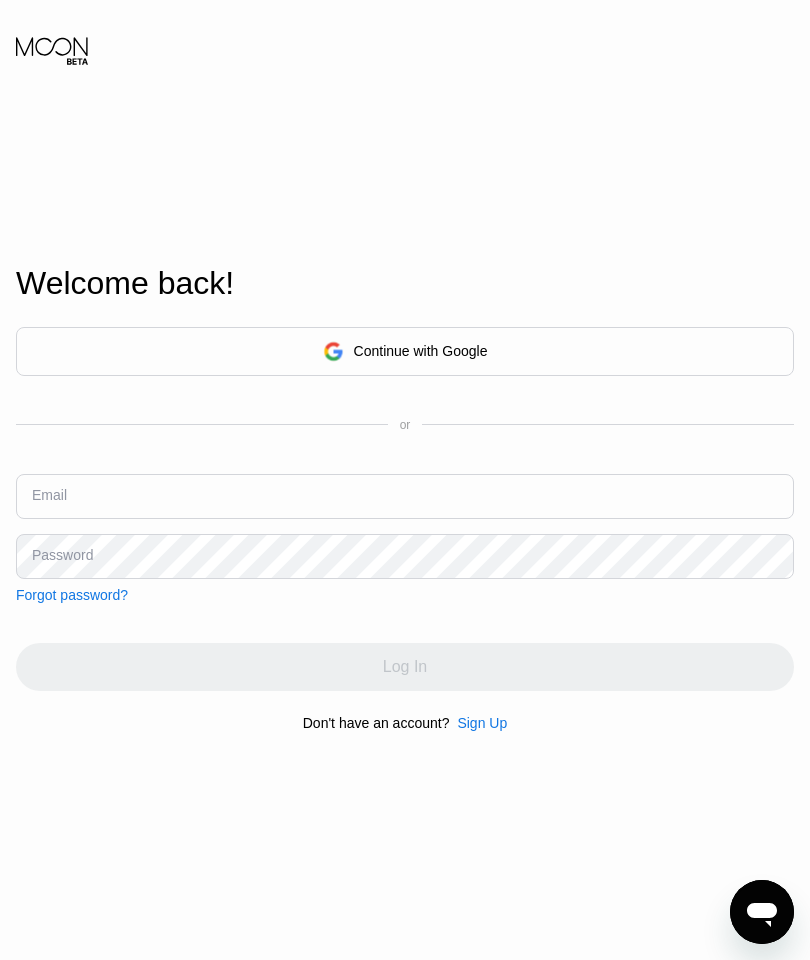 click on "Continue with Google" at bounding box center (405, 351) 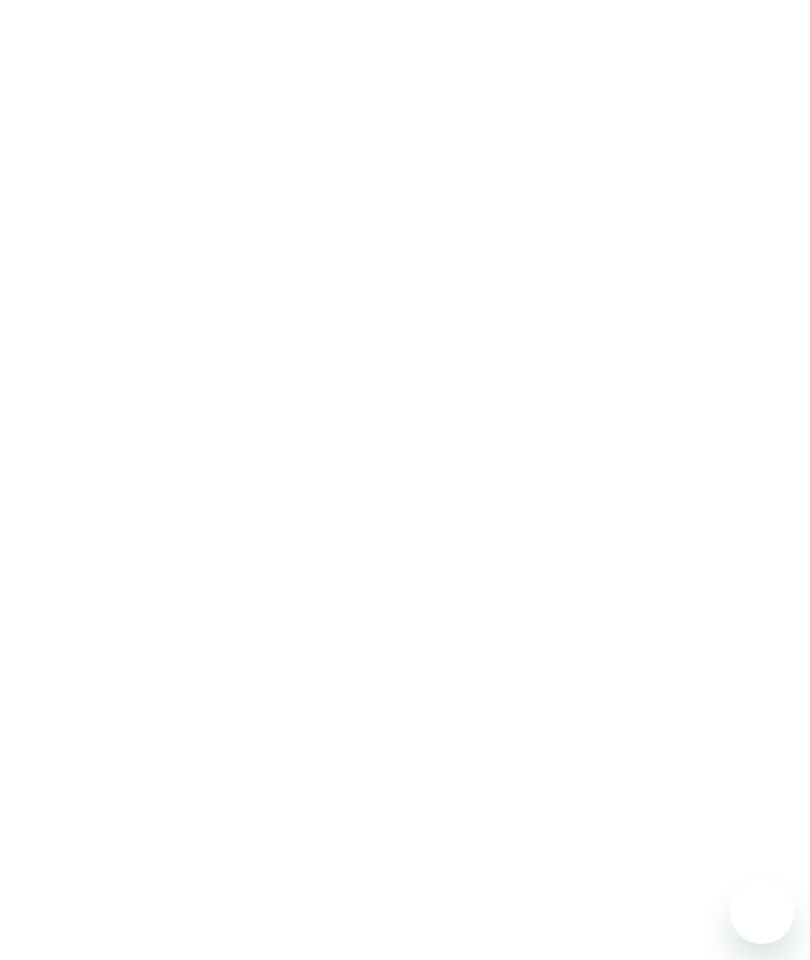 scroll, scrollTop: 0, scrollLeft: 0, axis: both 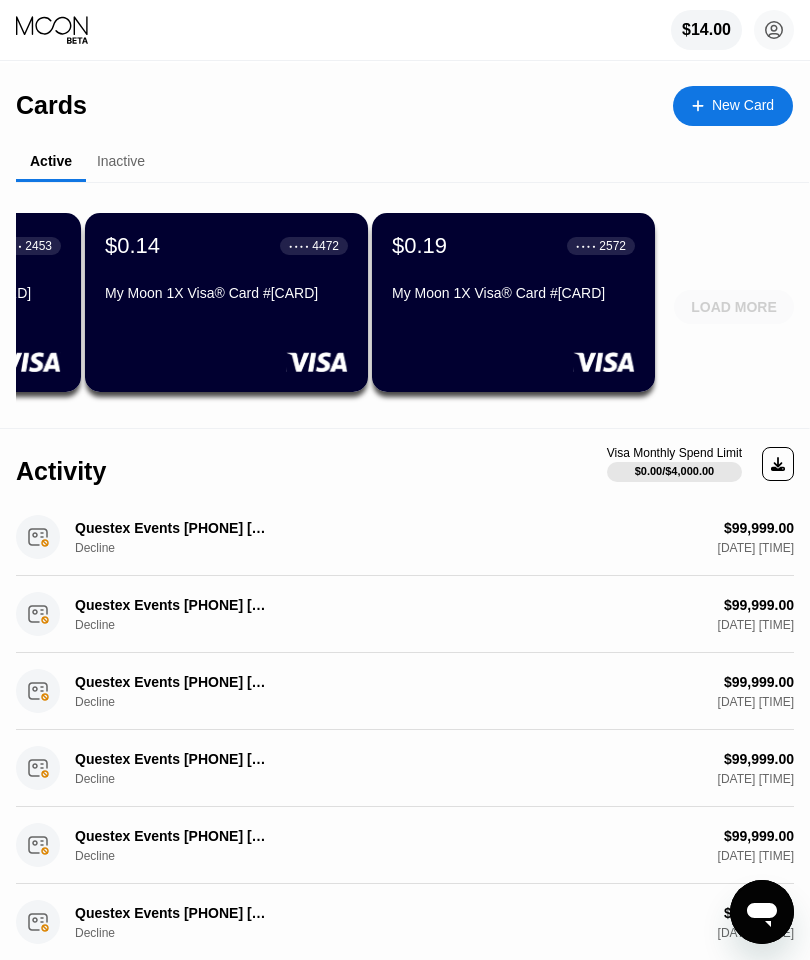 click on "LOAD MORE" at bounding box center [734, 307] 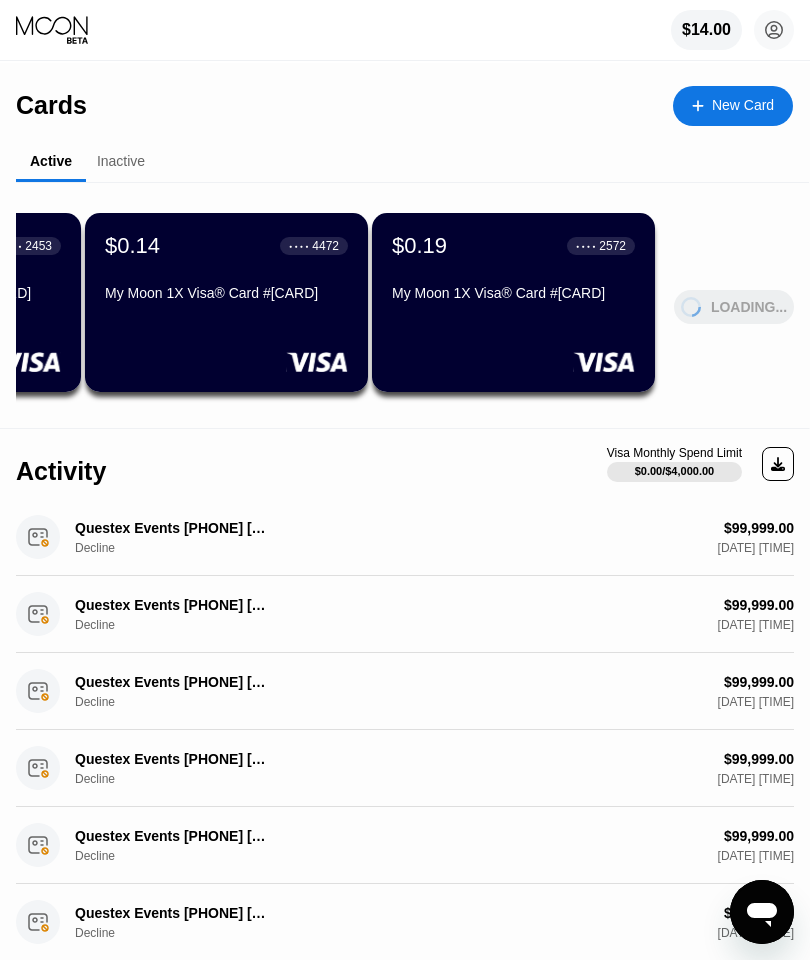 scroll, scrollTop: 0, scrollLeft: 792, axis: horizontal 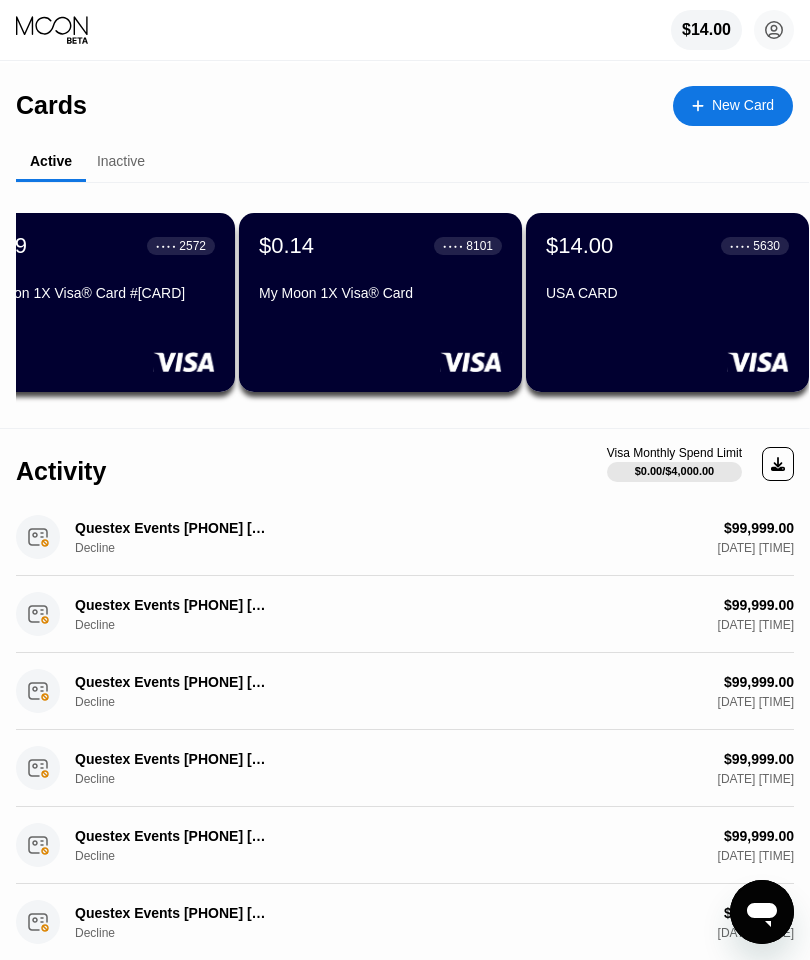 click on "$[PRICE] ● ● ● ● [LAST_FOUR_DIGITS] USA CARD" at bounding box center [667, 271] 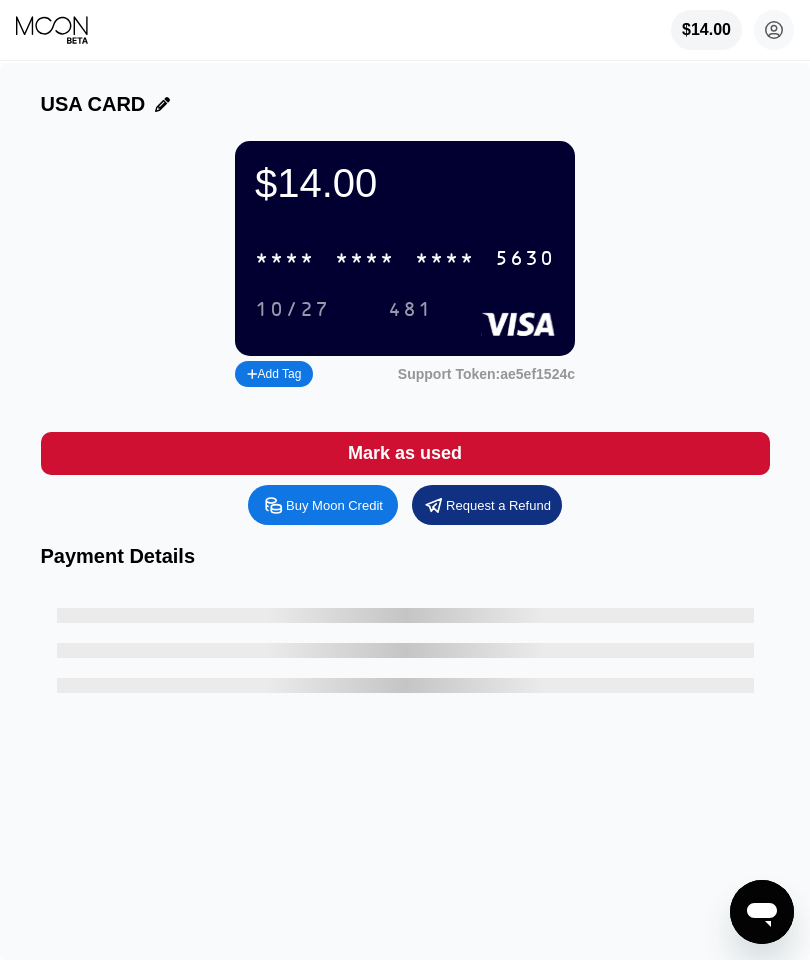 click on "* * * *" at bounding box center [285, 259] 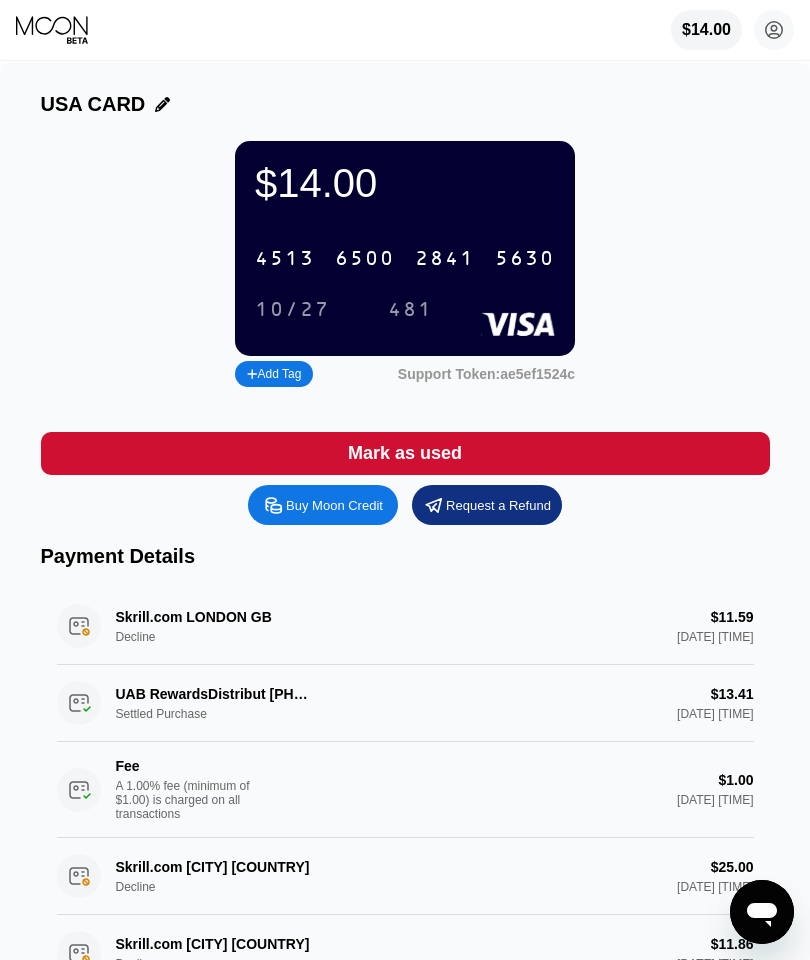 click on "4513" at bounding box center (285, 259) 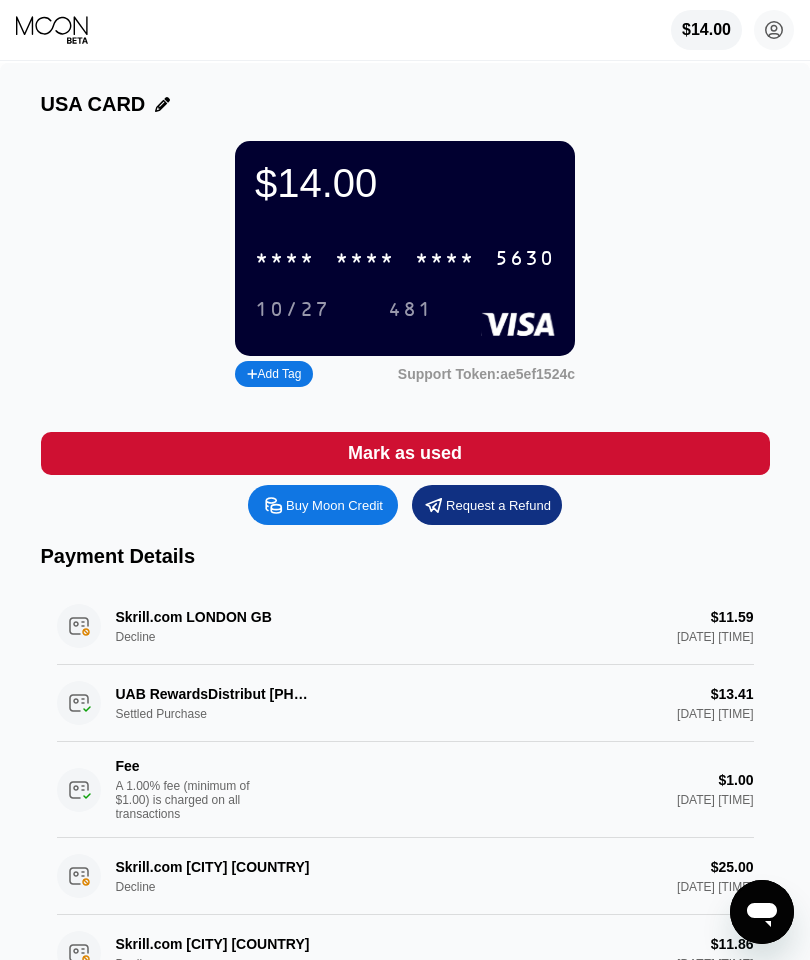 click on "10/27" at bounding box center [292, 309] 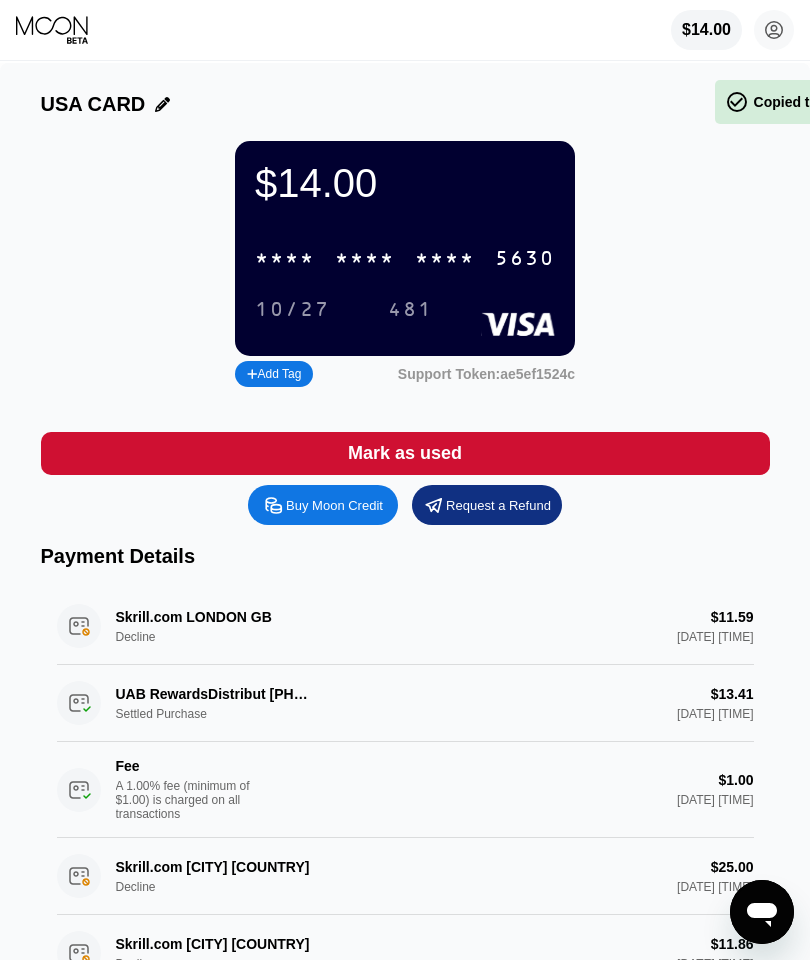 click on "10/27" at bounding box center [292, 310] 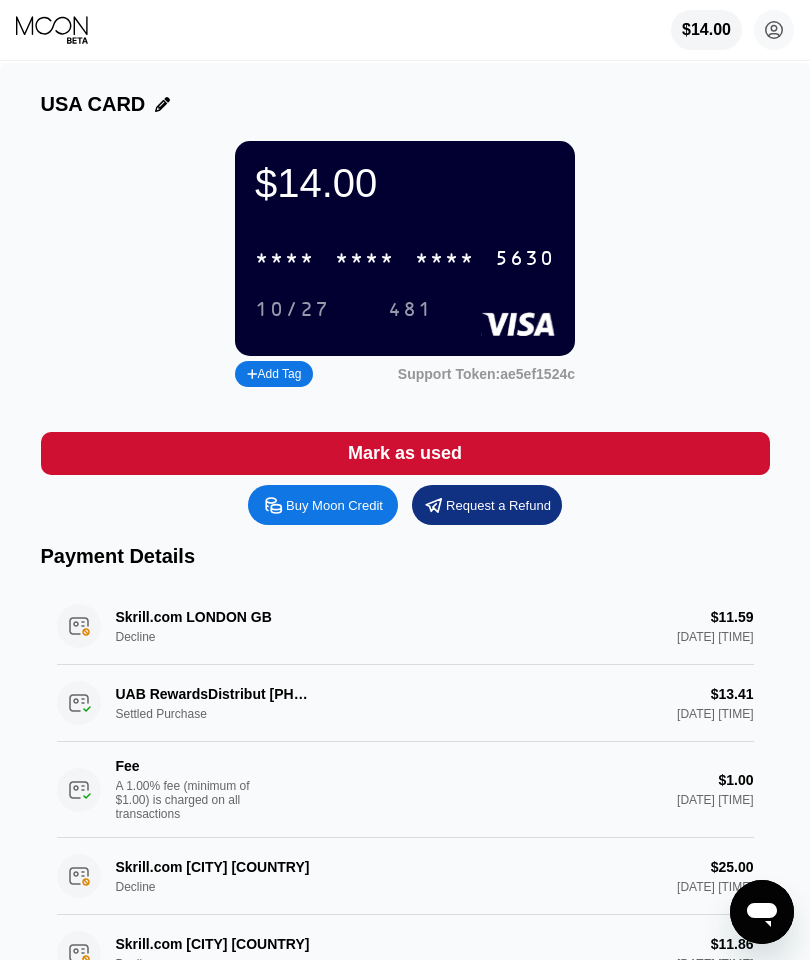 click on "481" at bounding box center (410, 310) 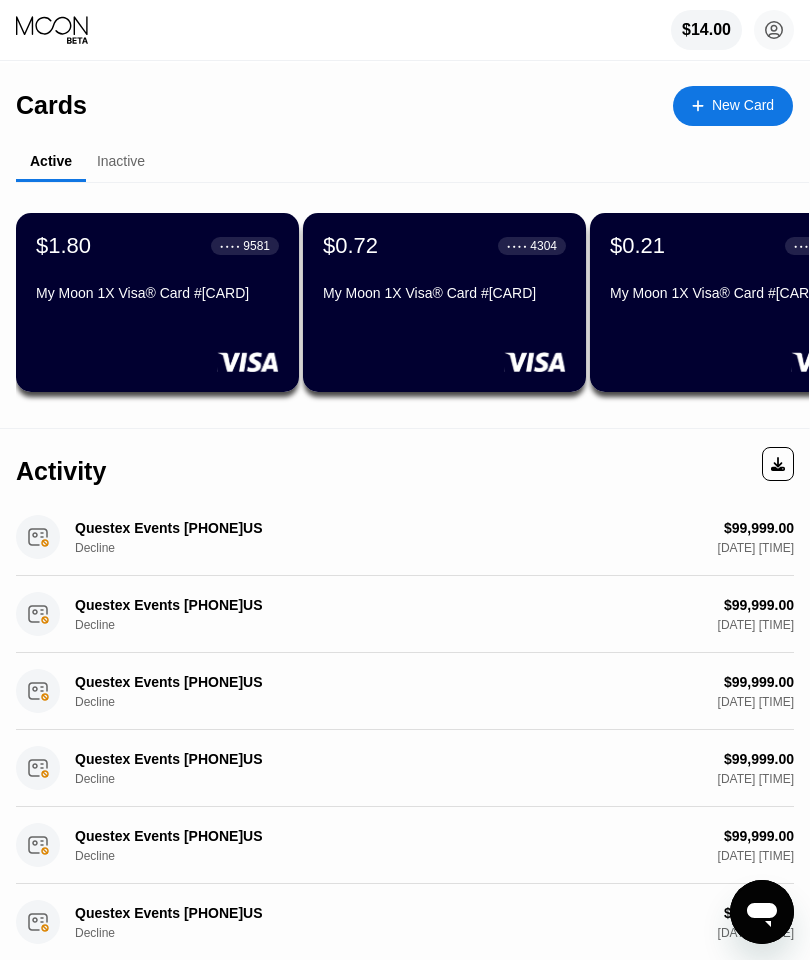 click on "New Card" at bounding box center (743, 105) 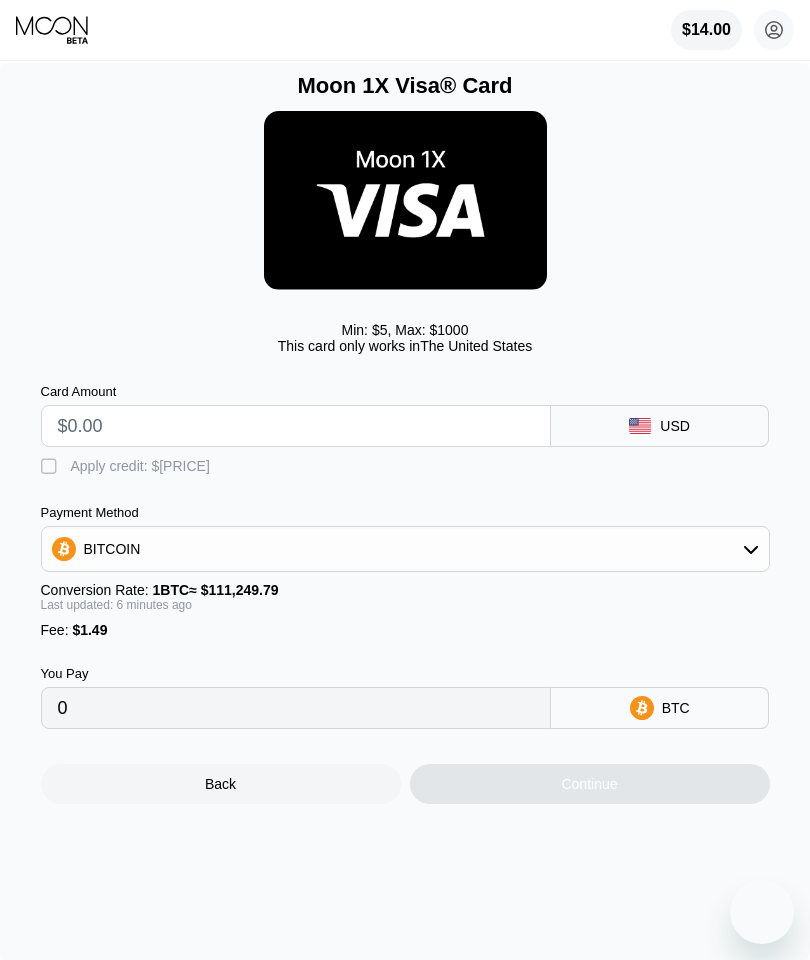 click on " Apply credit: $14.00" at bounding box center [405, 462] 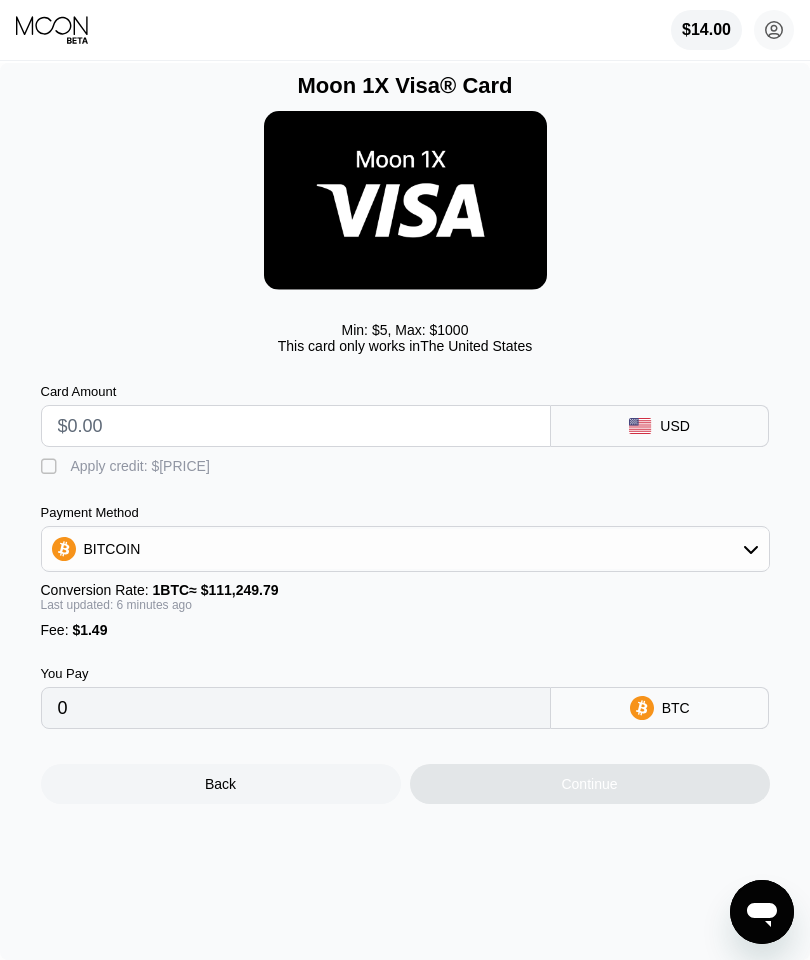 scroll, scrollTop: 0, scrollLeft: 0, axis: both 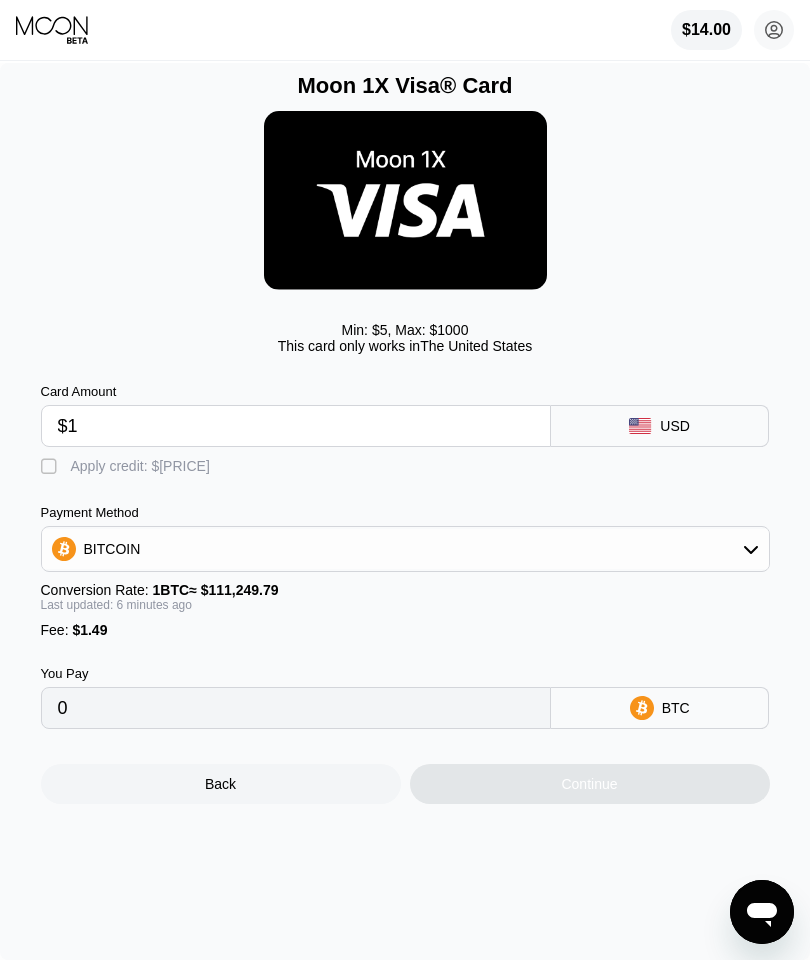 click on "" at bounding box center (51, 467) 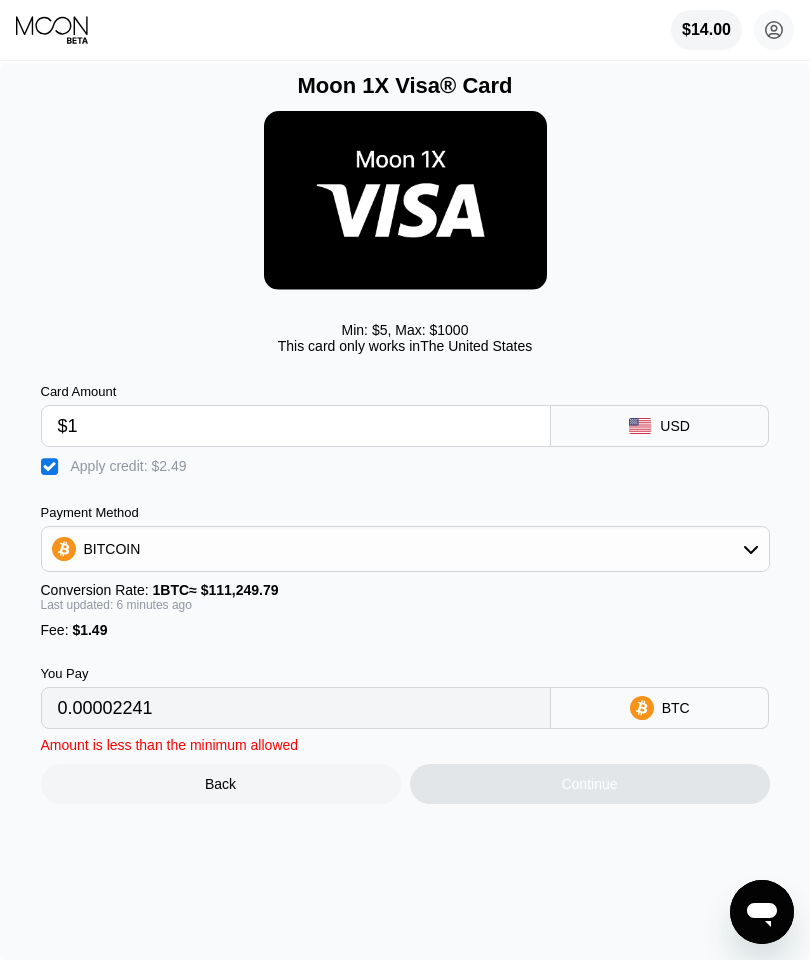 type on "0" 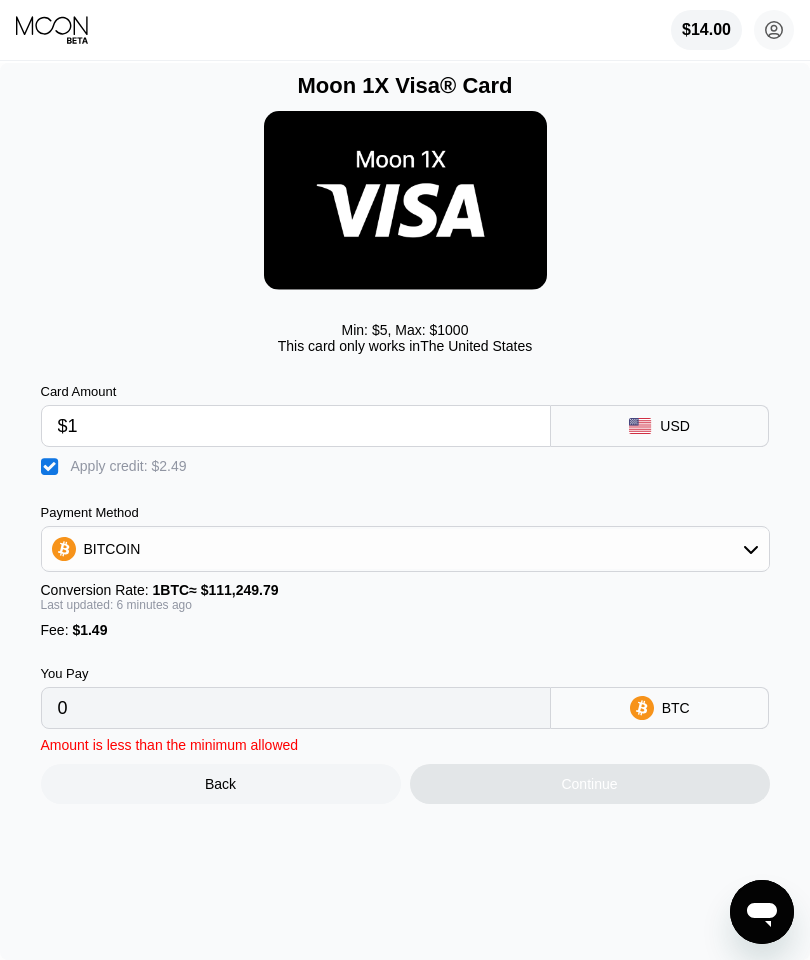 click on "My Moon 1X Visa® Card Min: $ [MIN_VALUE] , Max: $ [MAX_VALUE] This card only works in The United States Card Amount $1 USD  Apply credit: $[PRICE] Payment Method BITCOIN Conversion Rate: 1 BTC ≈ $[PRICE] Last updated: 6 minutes ago Fee : $[PRICE] You Pay 0 BTC Amount is less than the minimum allowed Back Continue" at bounding box center [405, 511] 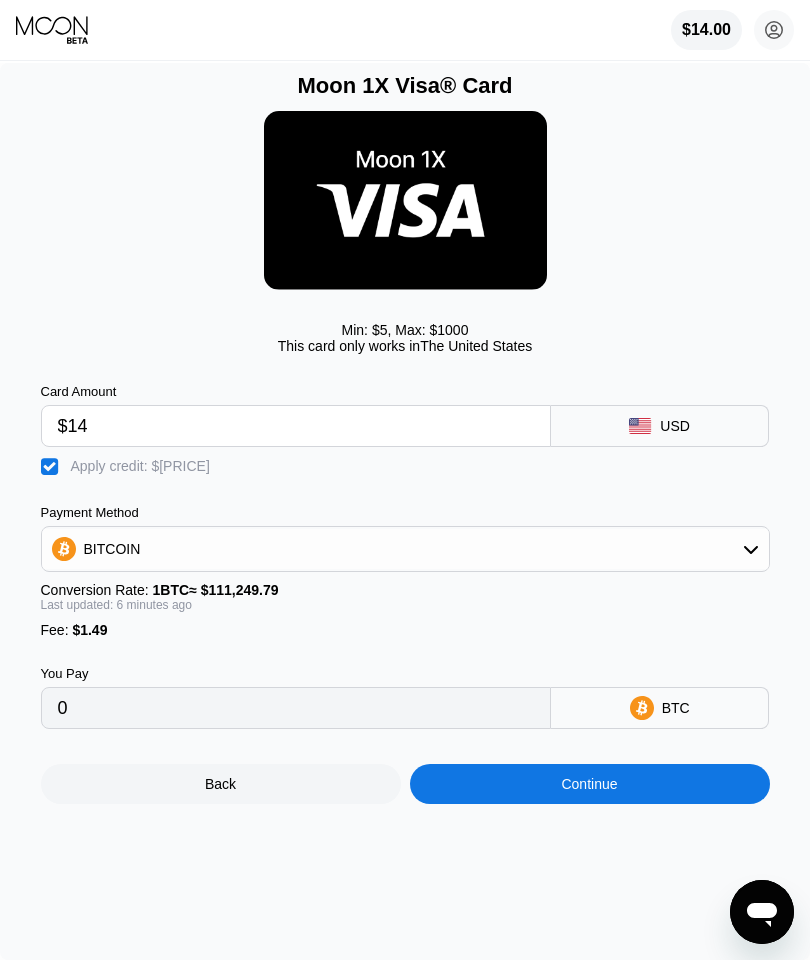type on "0.0000134" 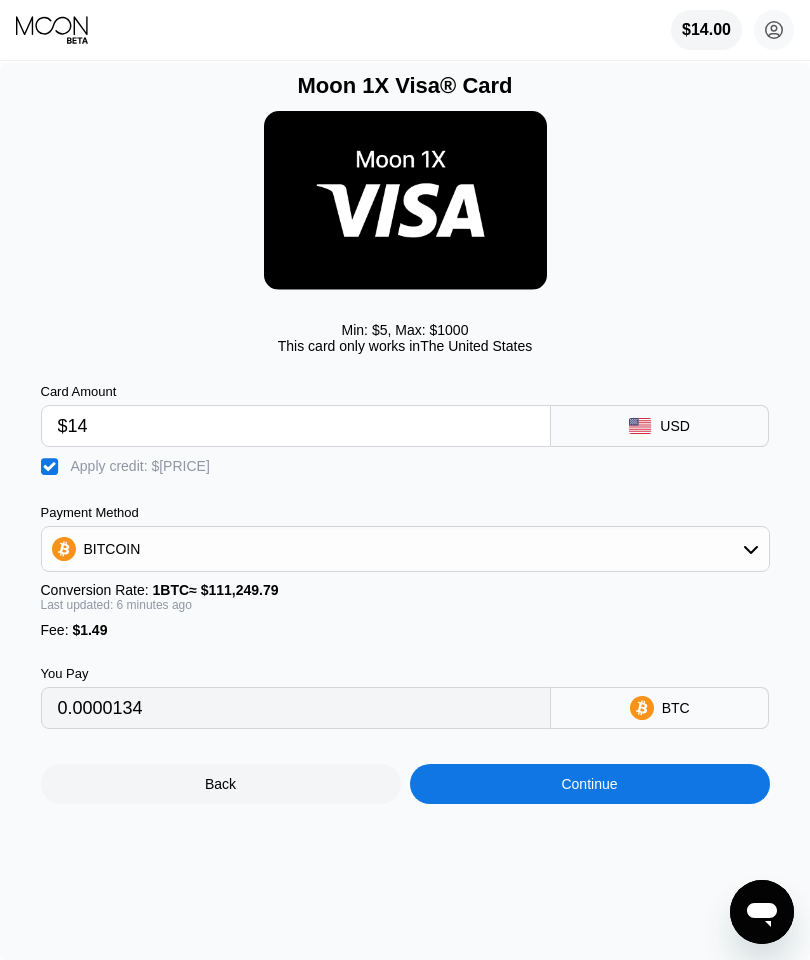 type on "$14" 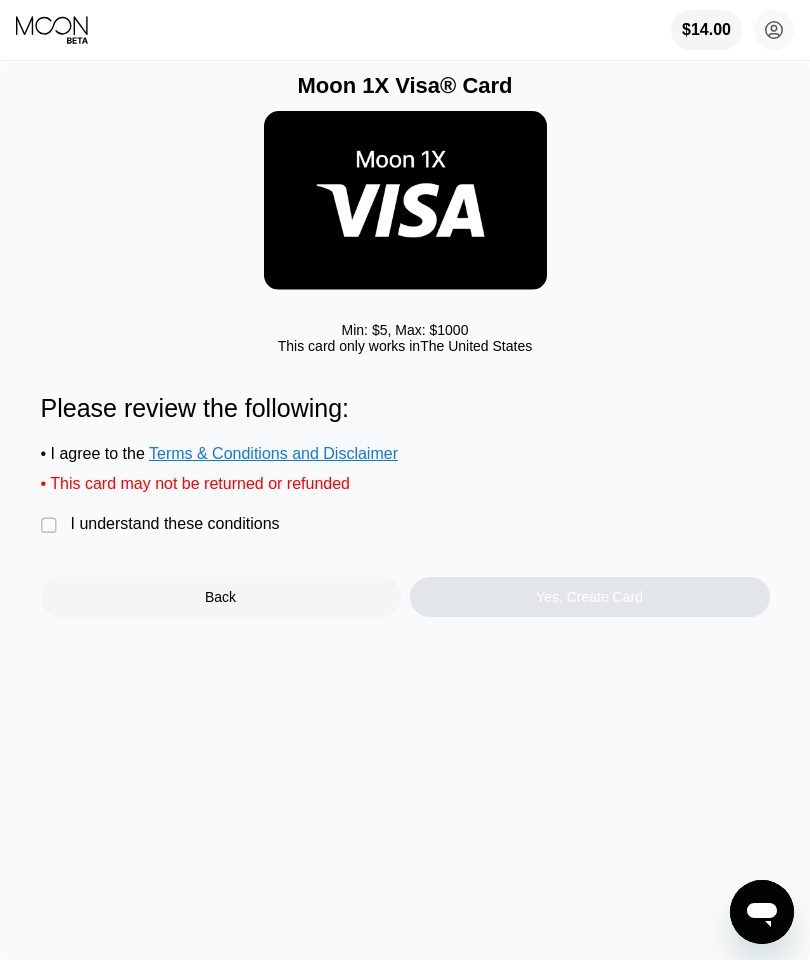 click on "I understand these conditions" at bounding box center [175, 524] 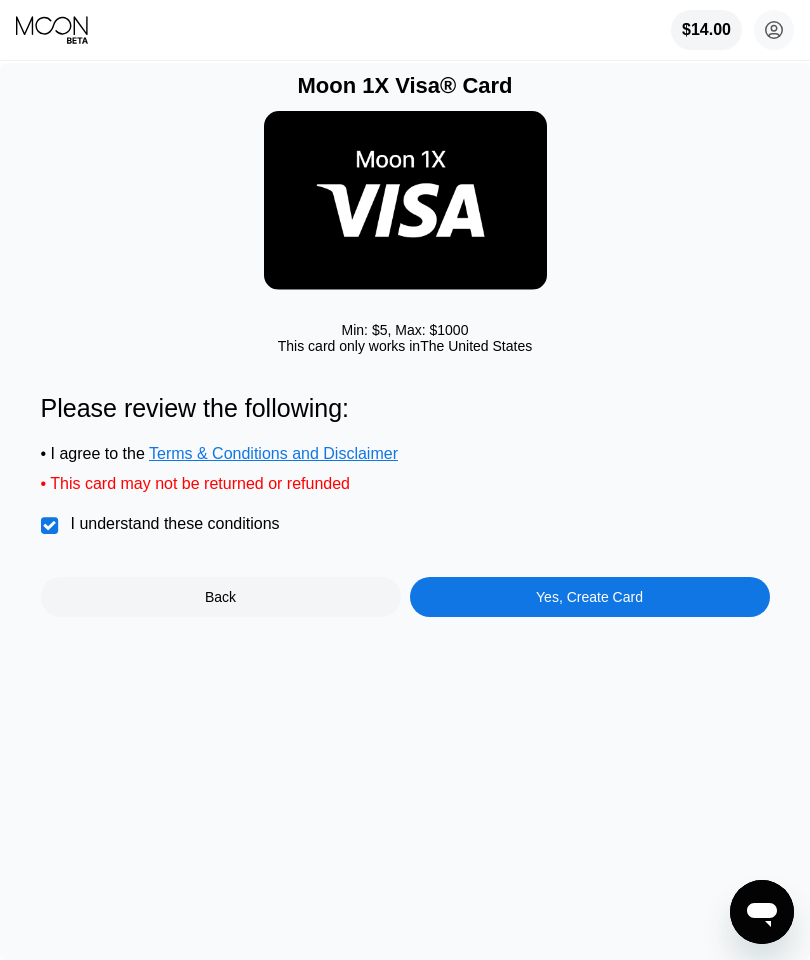click on "Yes, Create Card" at bounding box center [590, 597] 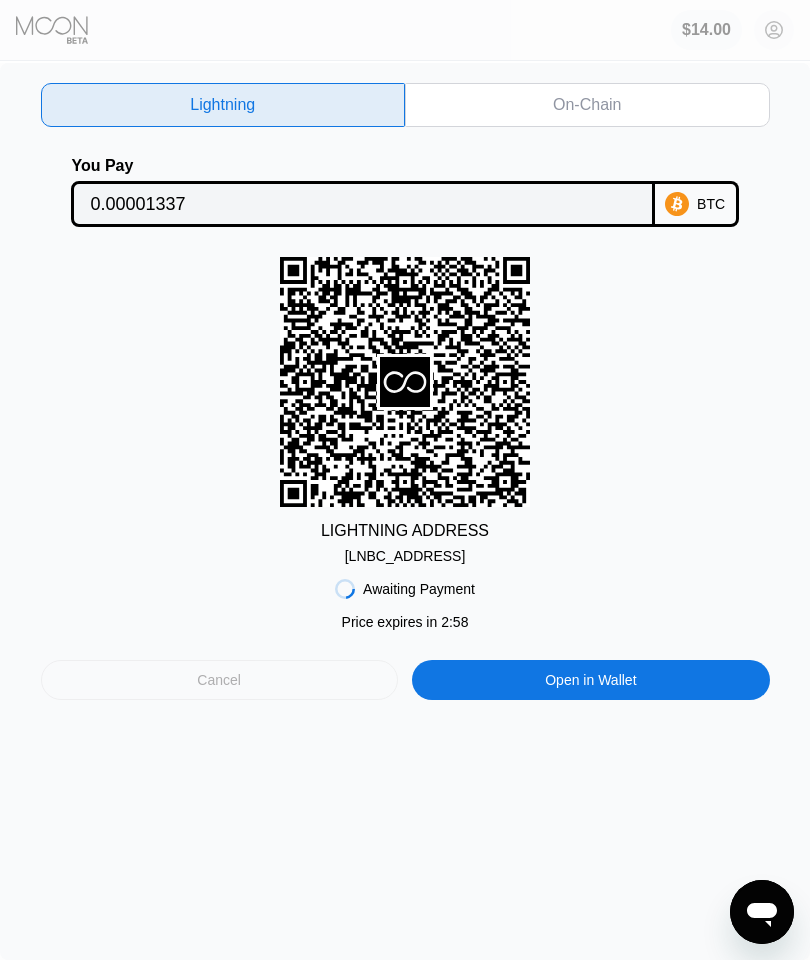 click on "Cancel" at bounding box center [219, 680] 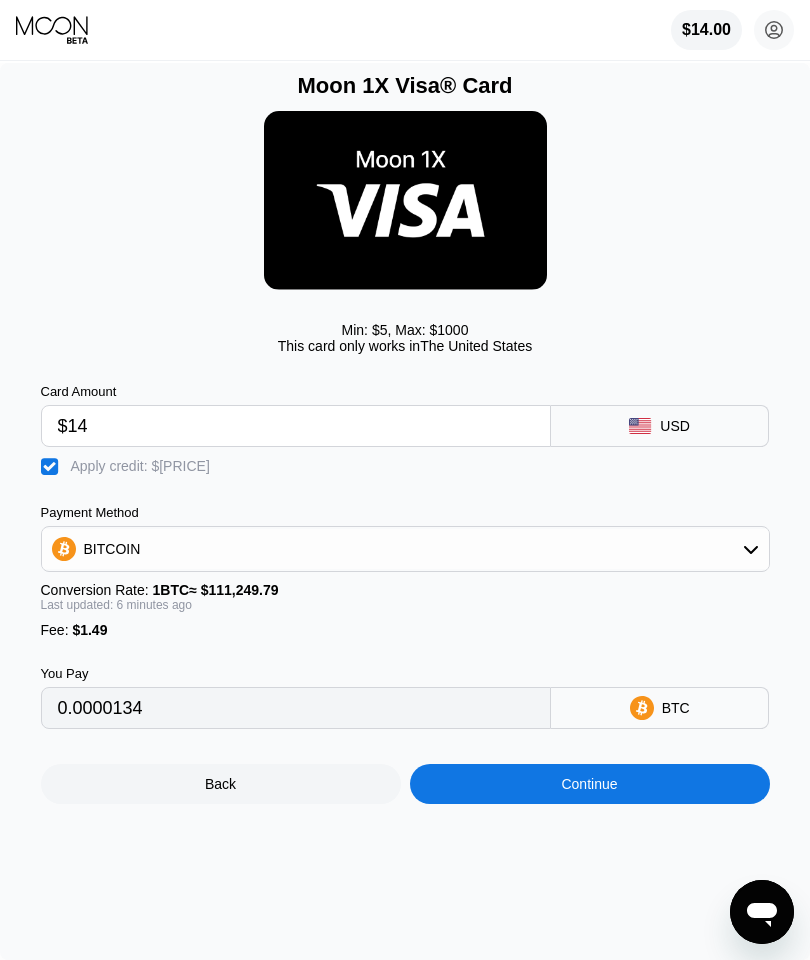 click on "" at bounding box center (51, 467) 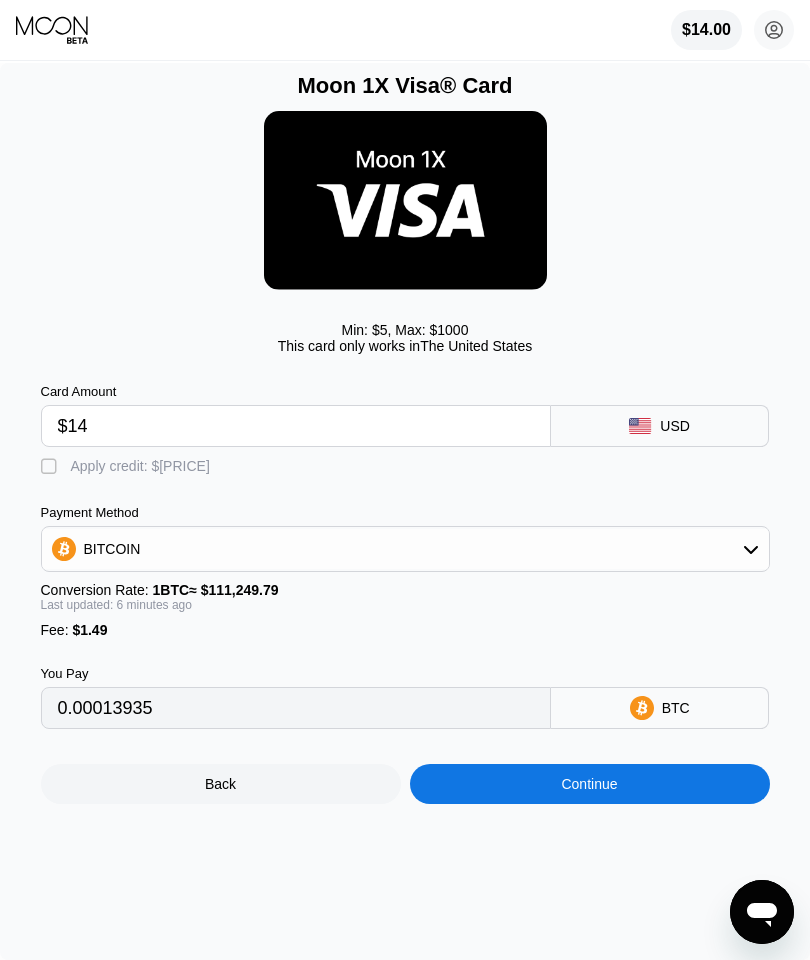 click 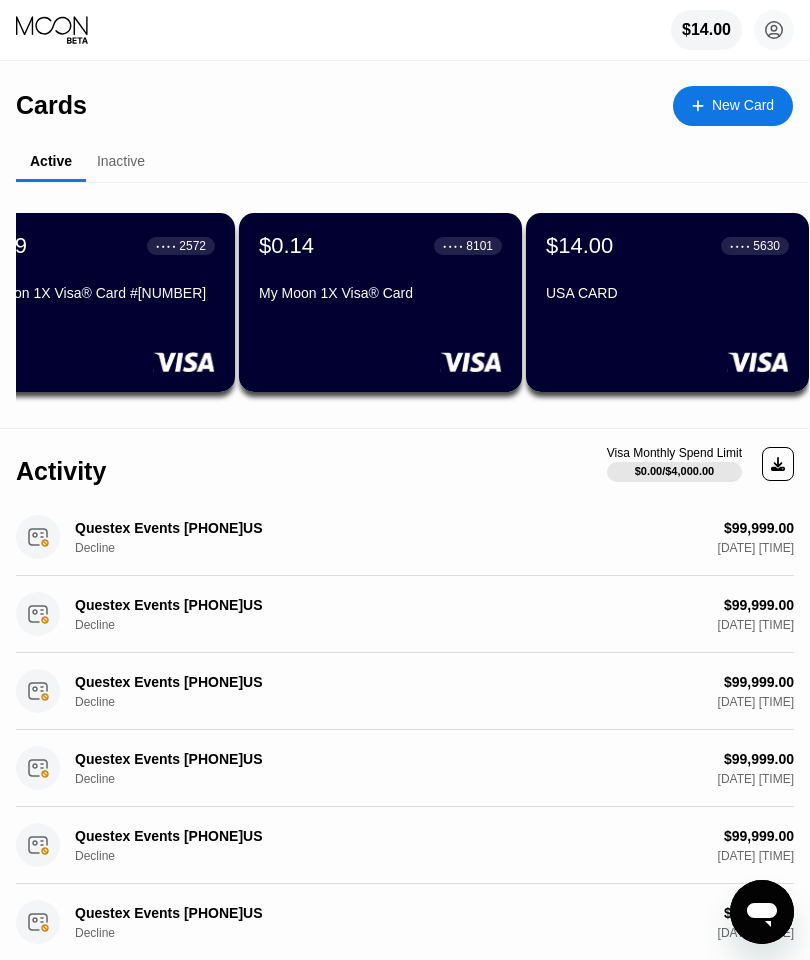 scroll, scrollTop: 0, scrollLeft: 1213, axis: horizontal 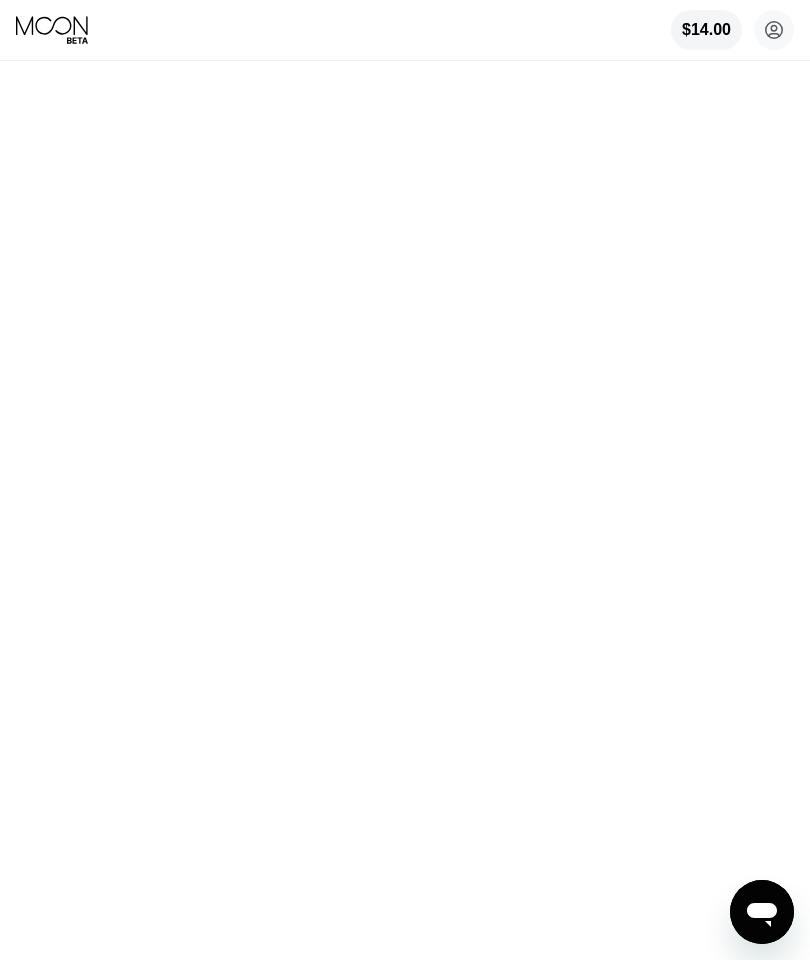 click at bounding box center (0, 0) 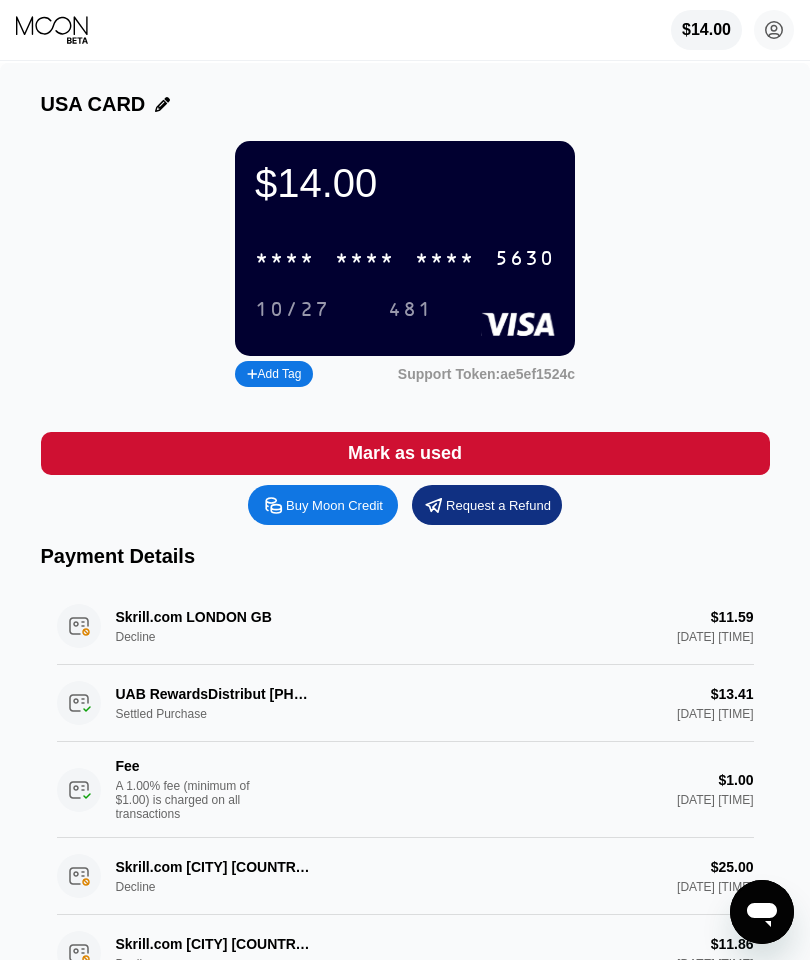 click on "* * * * * * * * * * * * [LAST_FOUR_DIGITS]" at bounding box center [405, 258] 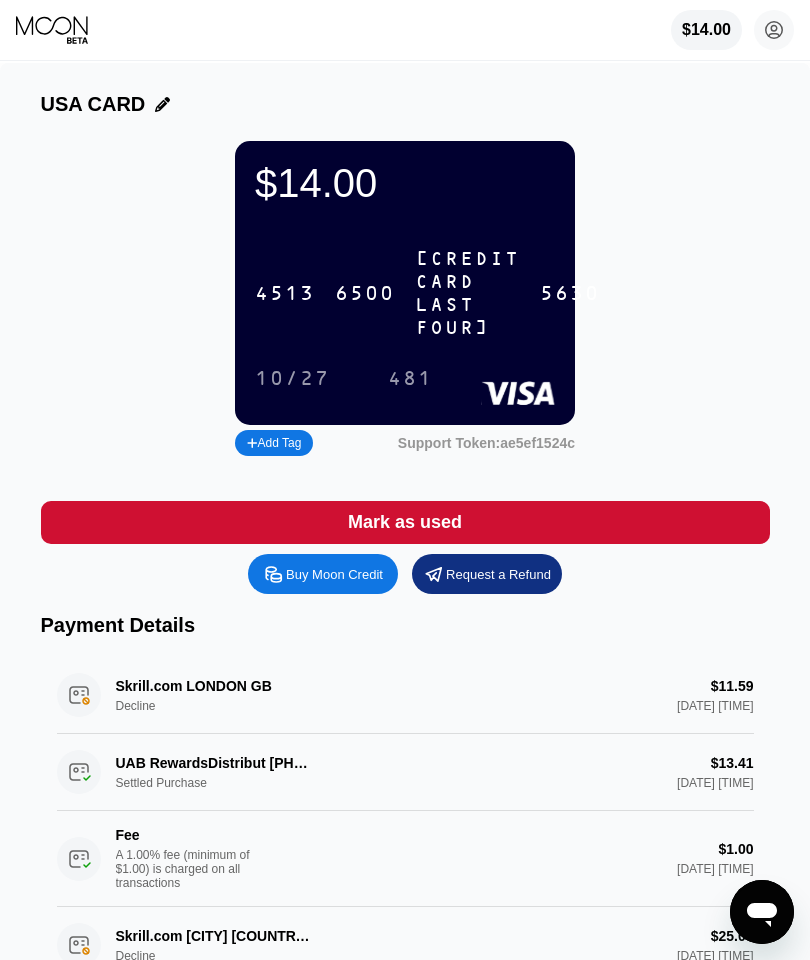click on "10/27" at bounding box center [292, 379] 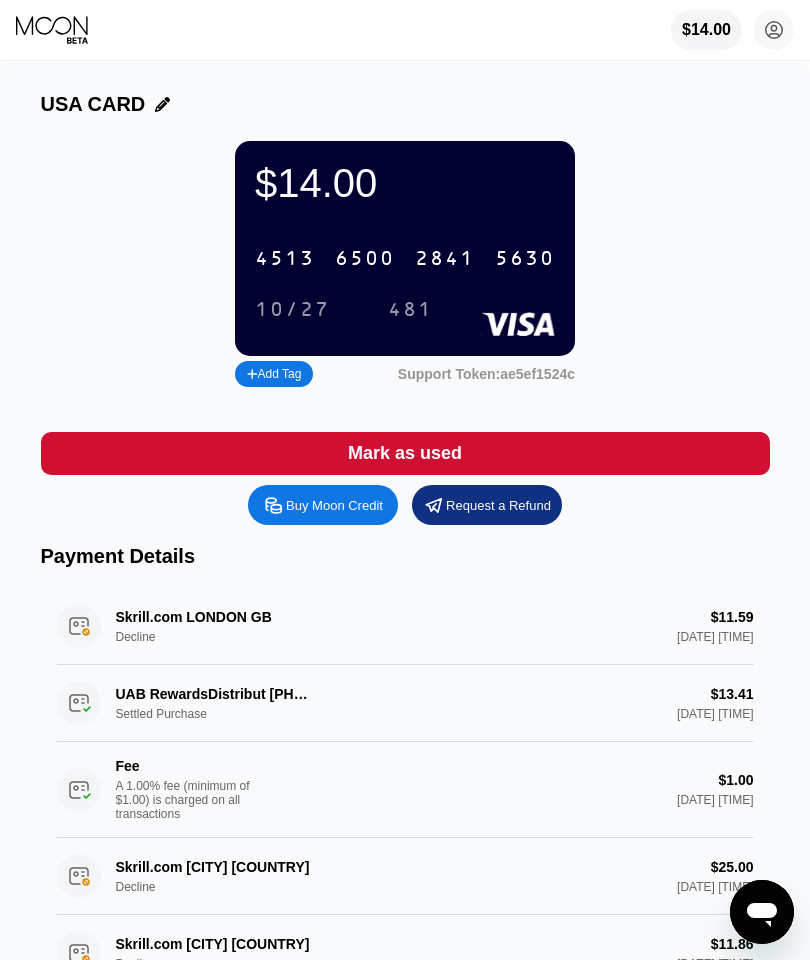 scroll, scrollTop: 0, scrollLeft: 0, axis: both 